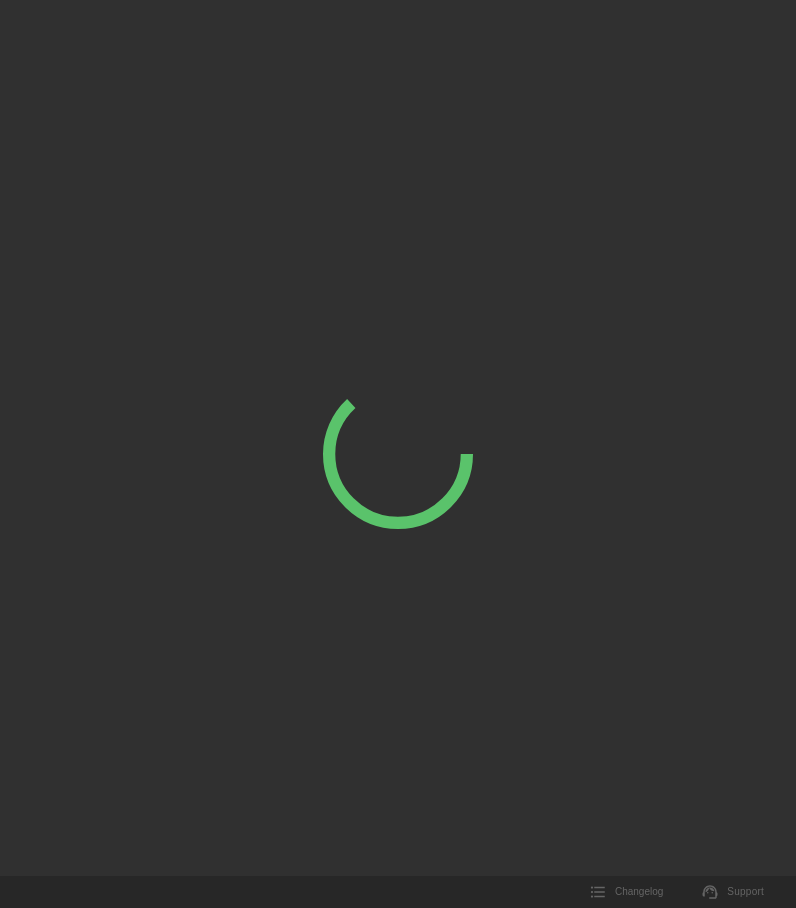 scroll, scrollTop: 0, scrollLeft: 0, axis: both 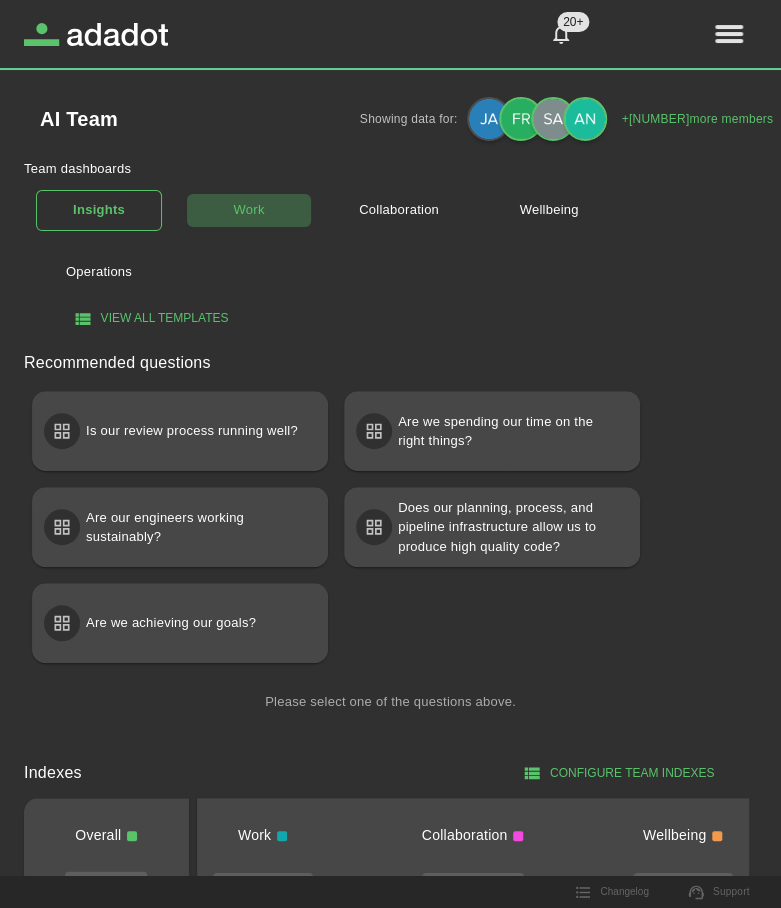 click on "Work" at bounding box center [249, 210] 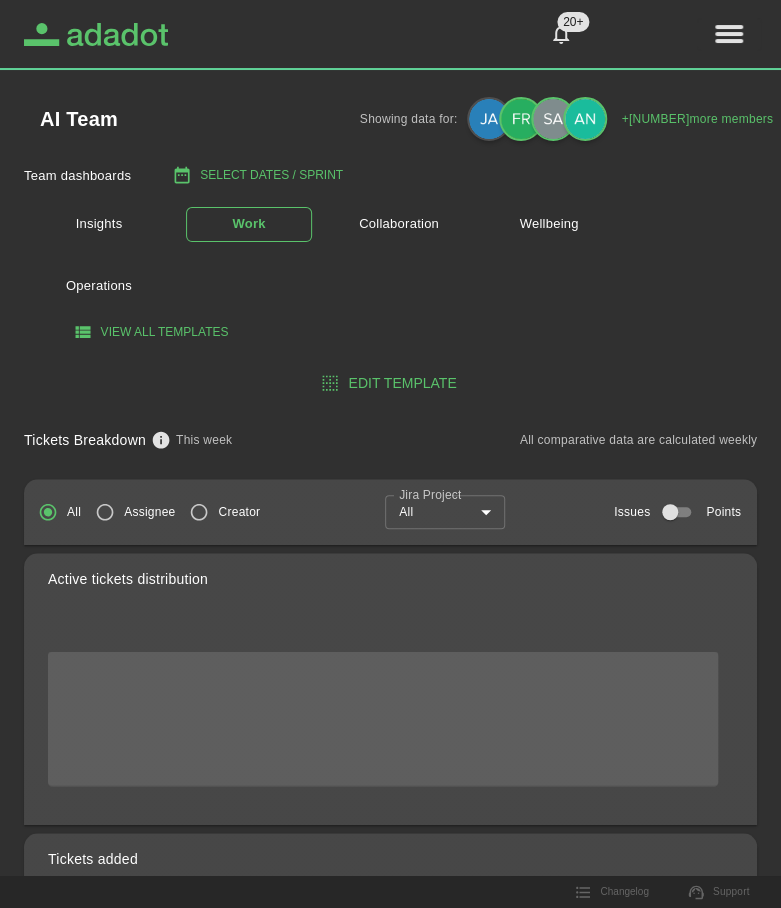 click 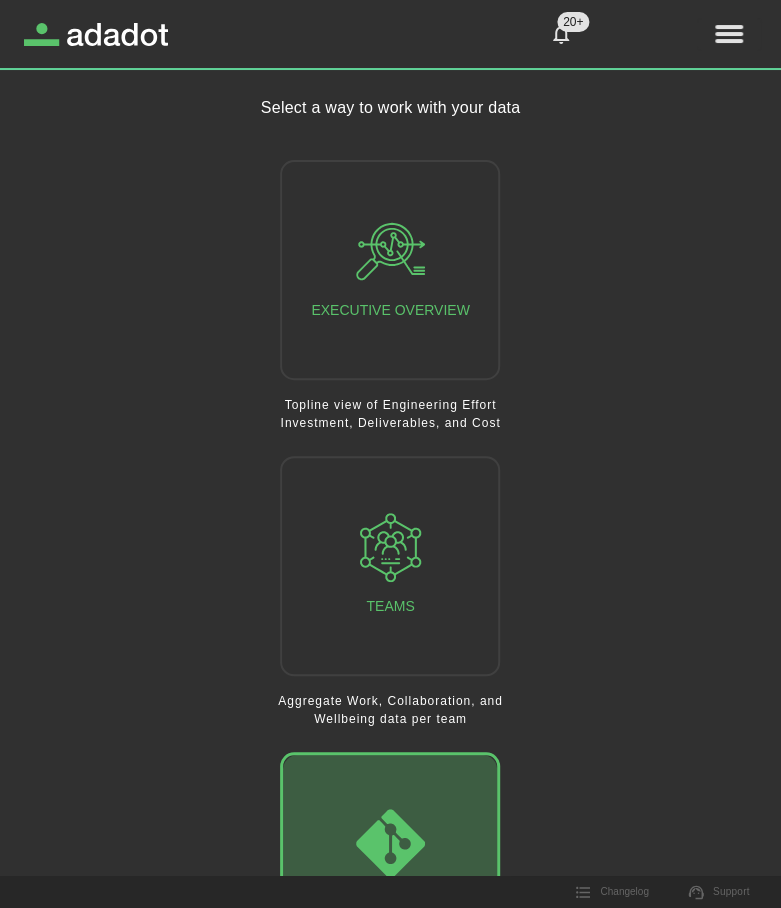 click 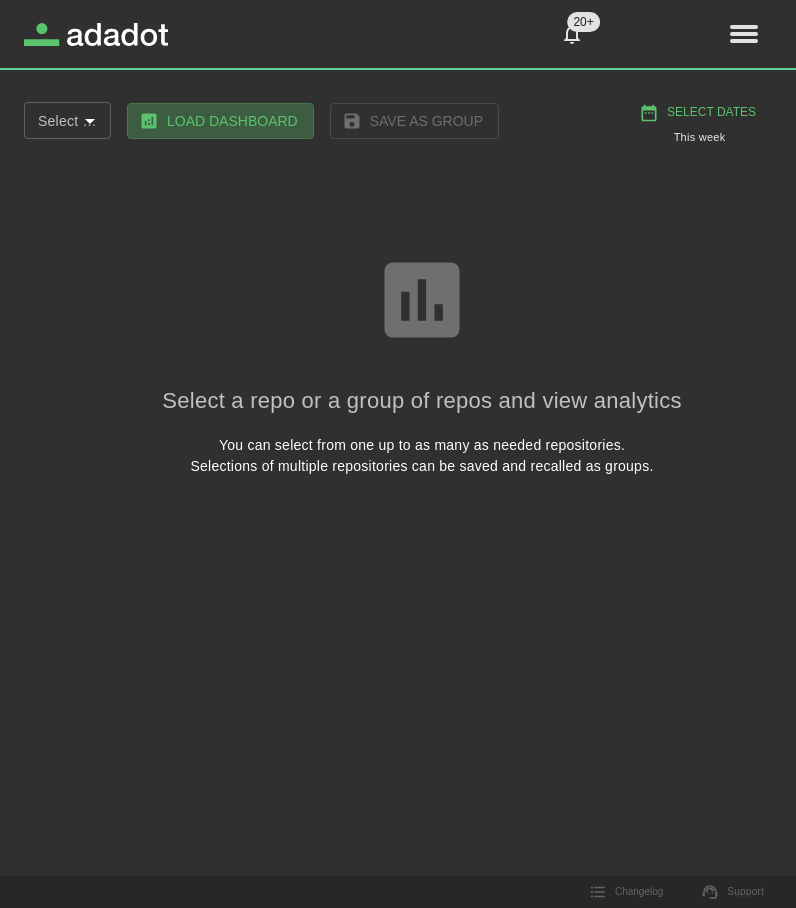 click on "Load Dashboard" at bounding box center (220, 121) 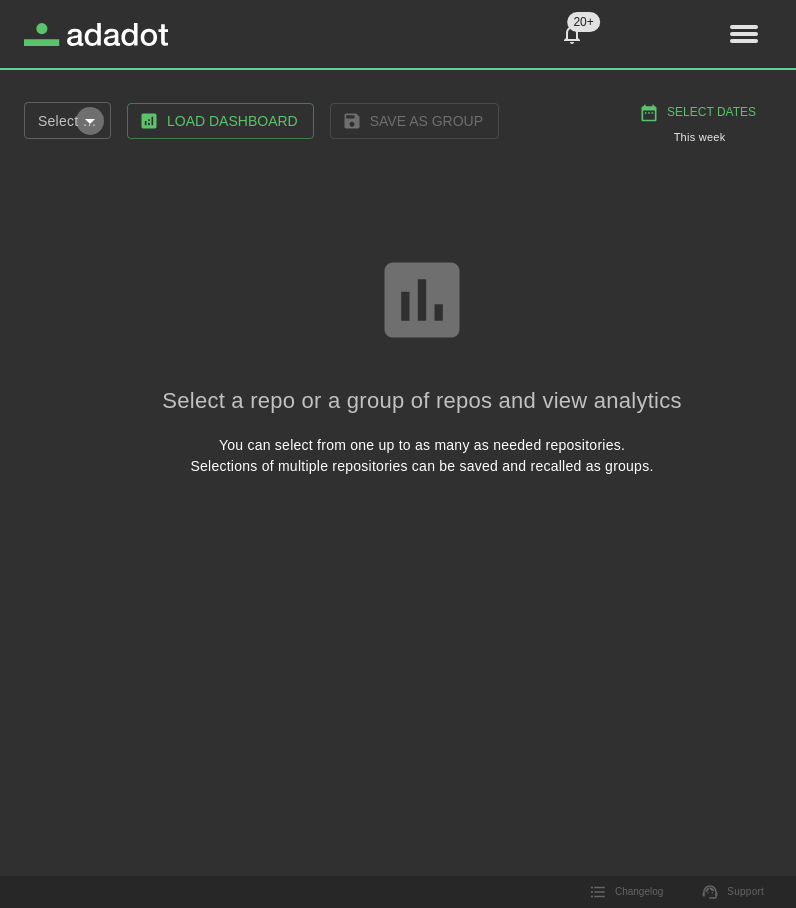 click 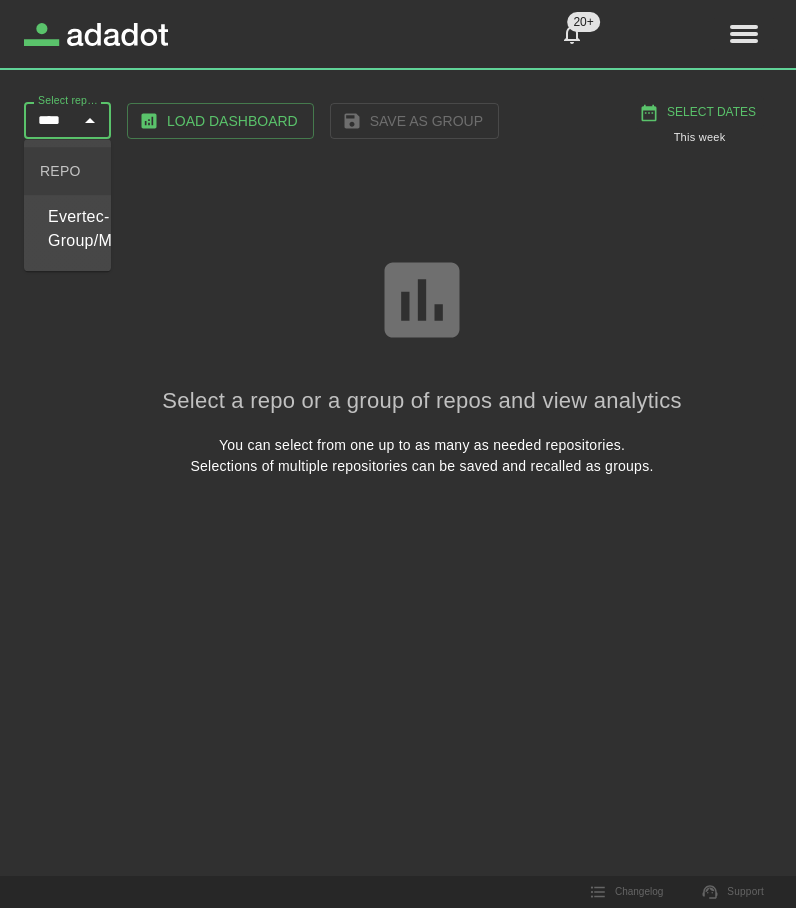 type on "*****" 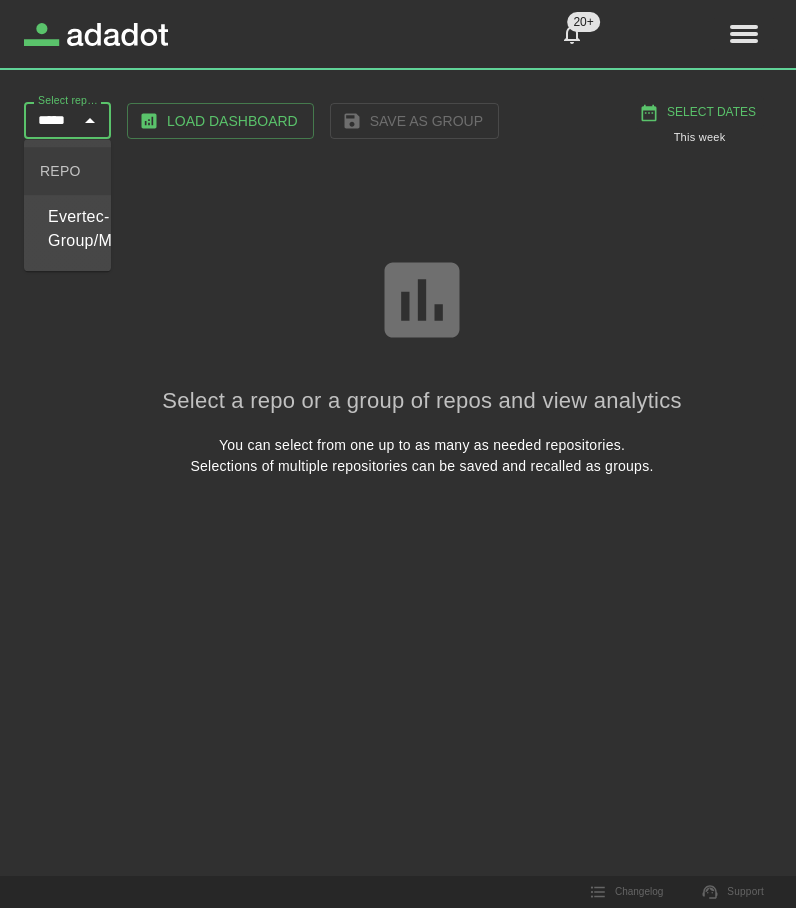scroll, scrollTop: 0, scrollLeft: 9, axis: horizontal 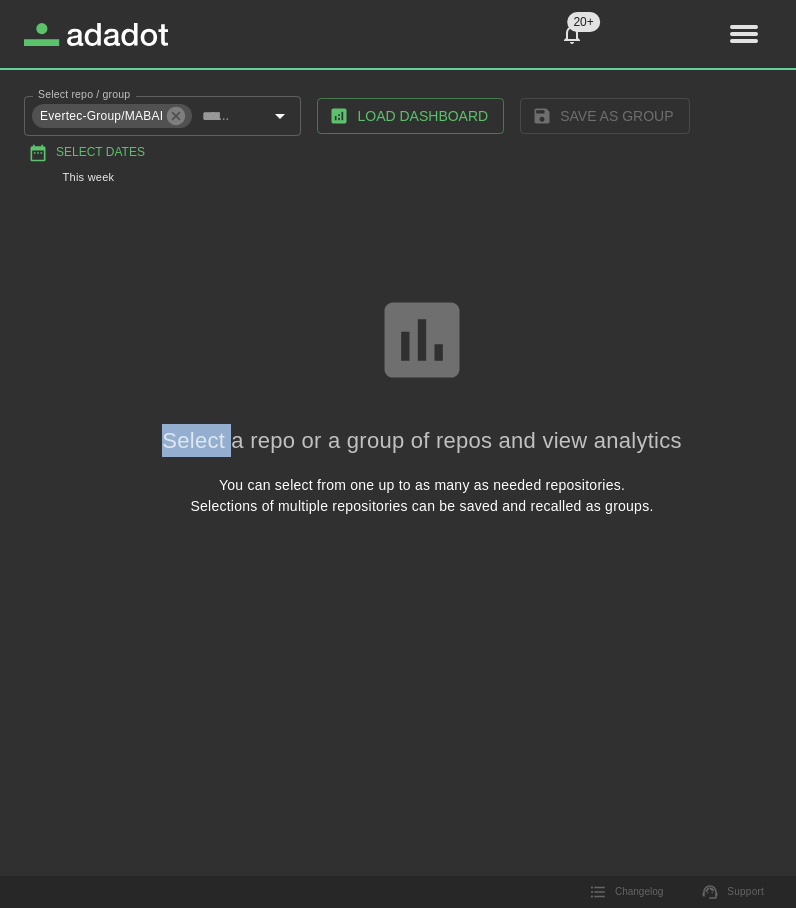 click on "Select a repo or a group of repos and view analytics You can select from one up to as many as needed repositories. Selections of multiple repositories can be saved and recalled as groups." at bounding box center (422, 404) 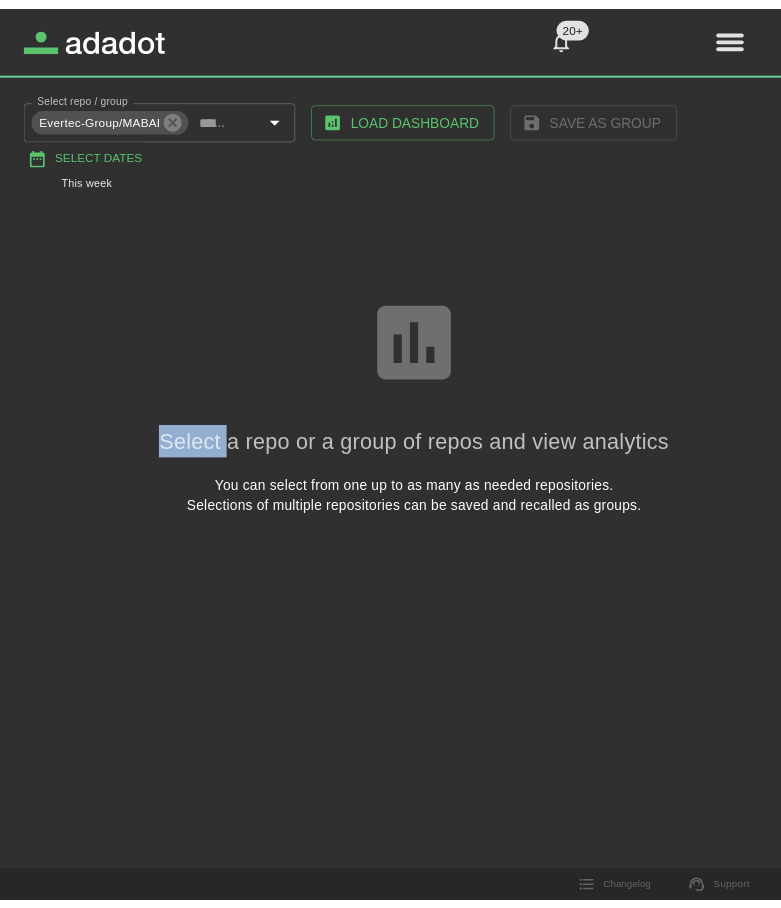 scroll, scrollTop: 0, scrollLeft: 0, axis: both 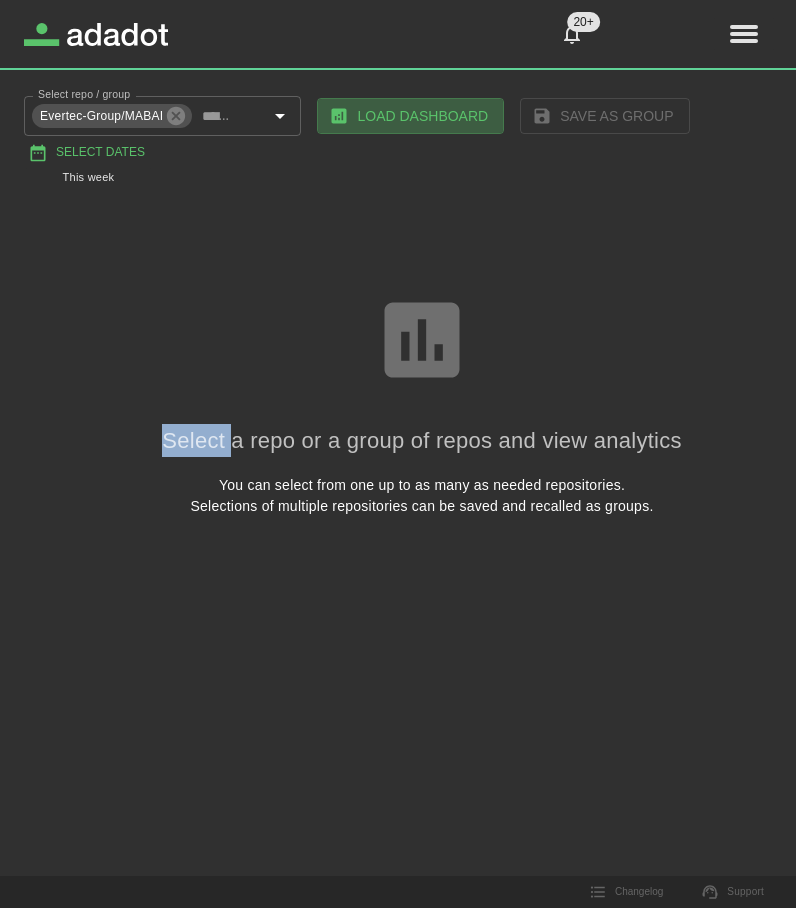 click on "Load Dashboard" at bounding box center (410, 116) 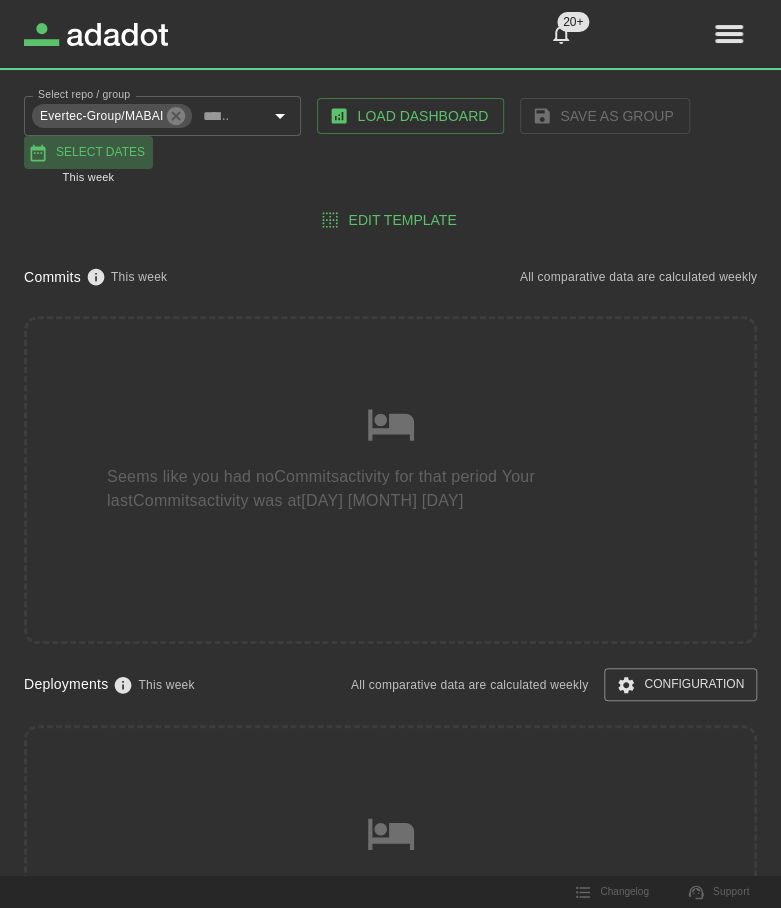 click on "Select Dates" at bounding box center (88, 152) 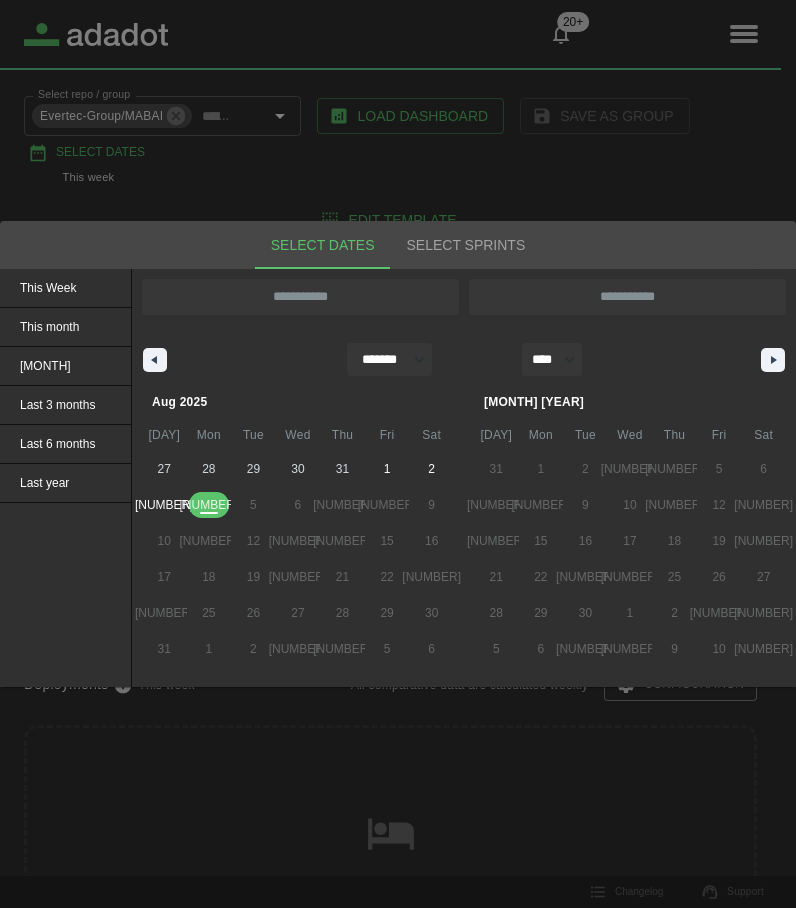 click on "27 28 29 30 31 1 2 3 4 5 6 7 8 9 10 11 12 13 14 15 16 17 18 19 20 21 22 23 24 25 26 27 28 29 30 31 1 2 3 4 5 6" at bounding box center (298, 559) 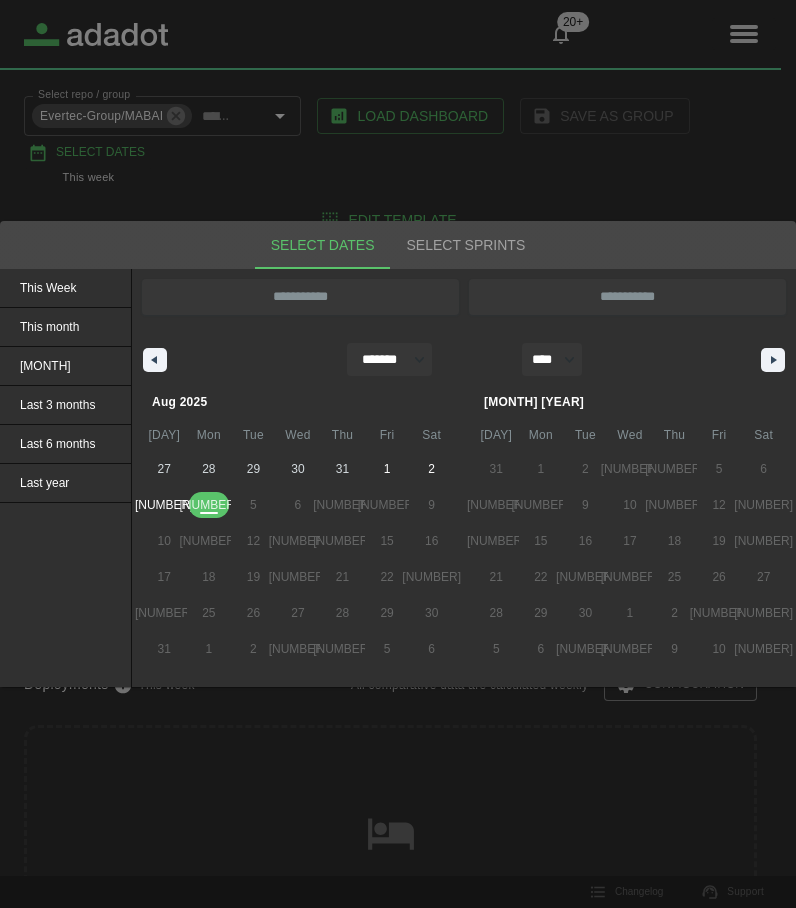 click on "27 28 29 30 31 1 2 3 4 5 6 7 8 9 10 11 12 13 14 15 16 17 18 19 20 21 22 23 24 25 26 27 28 29 30 31 1 2 3 4 5 6" at bounding box center [298, 559] 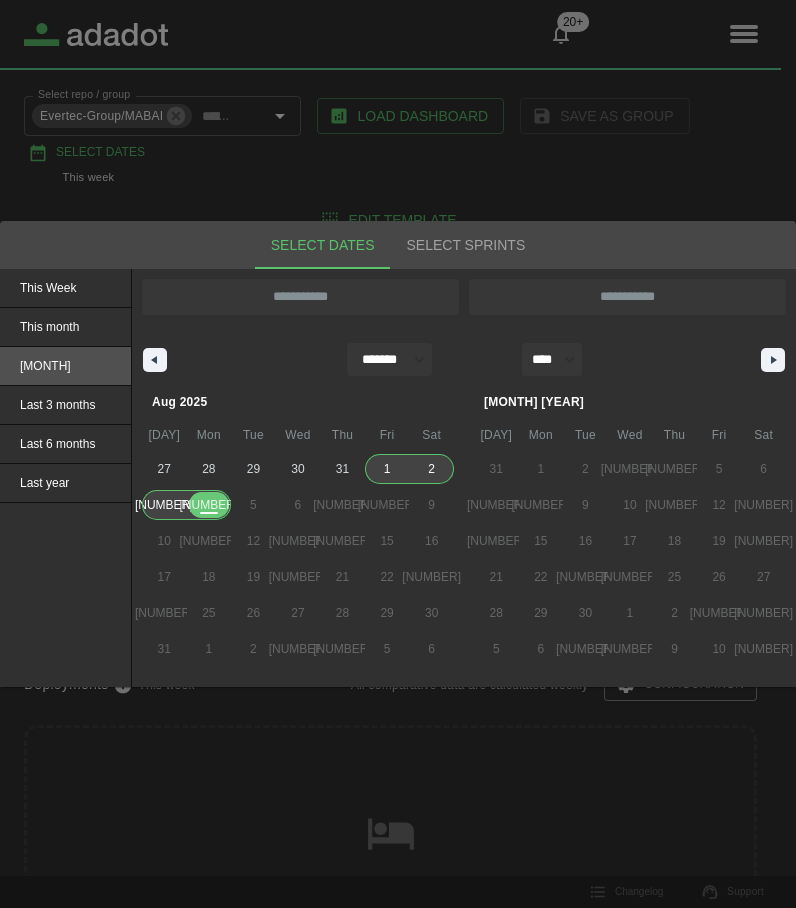 click on "[MONTH]" at bounding box center [65, 366] 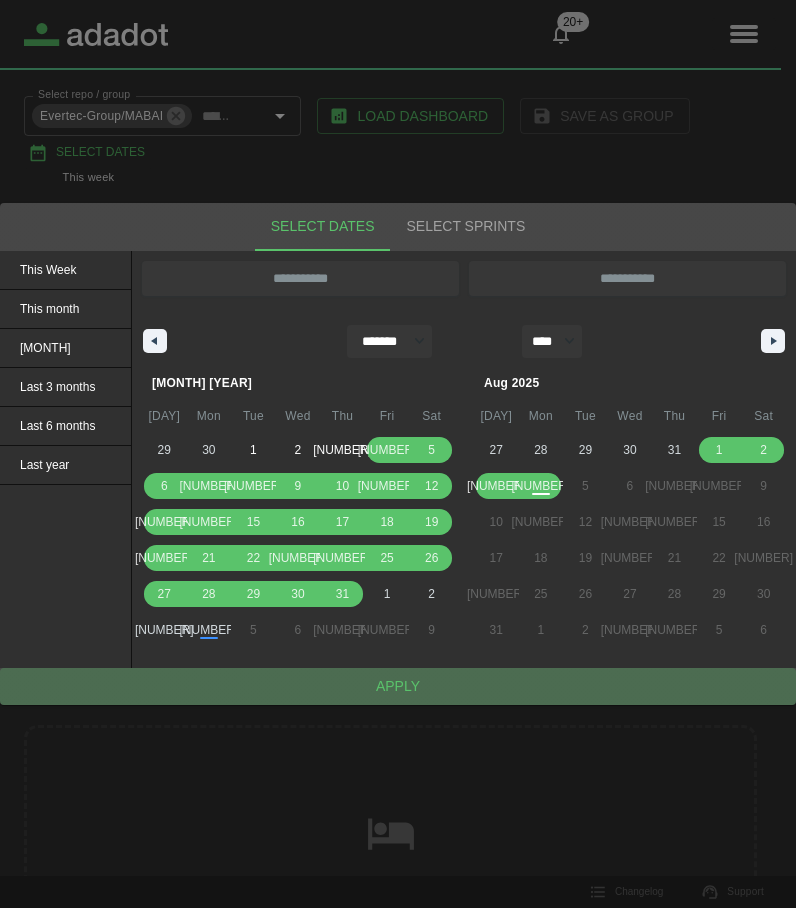 click on "Apply" at bounding box center [398, 686] 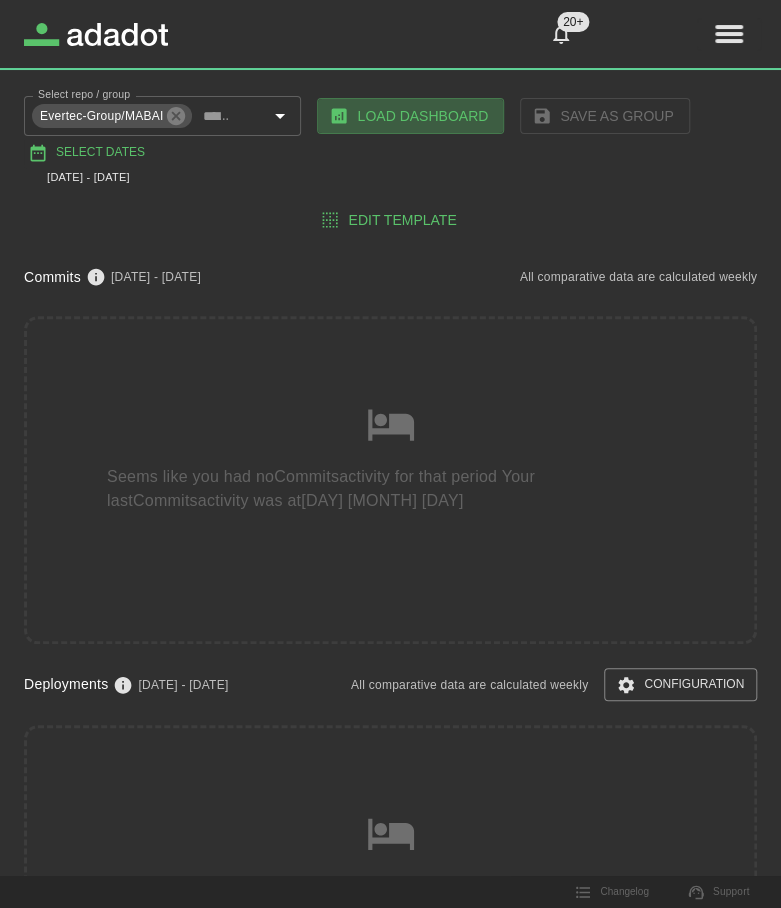 click on "Load Dashboard" at bounding box center (410, 116) 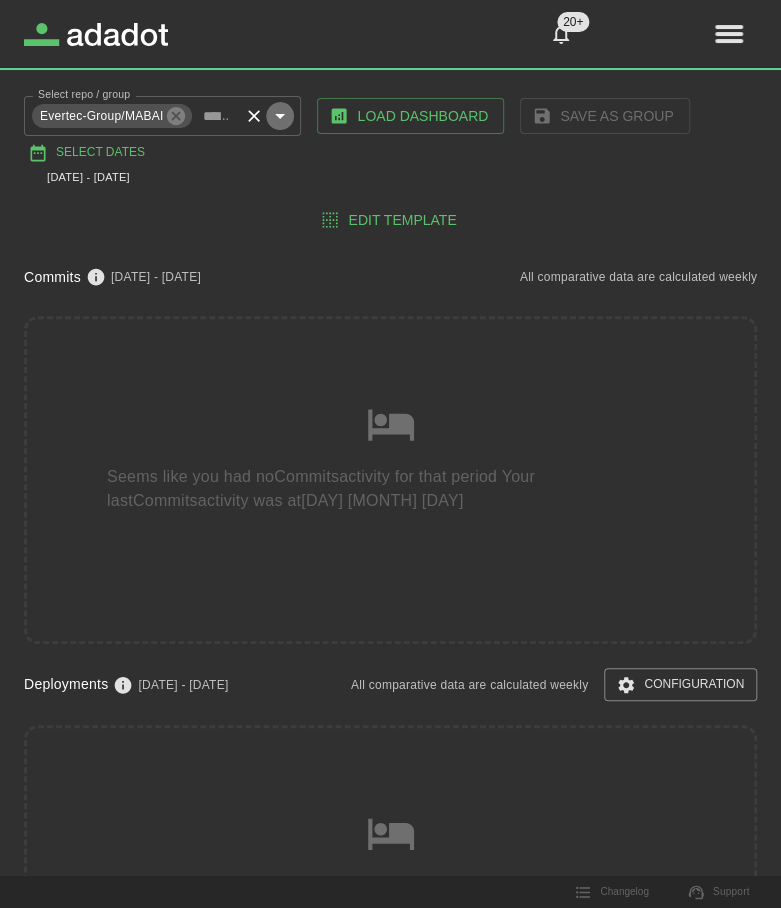 click 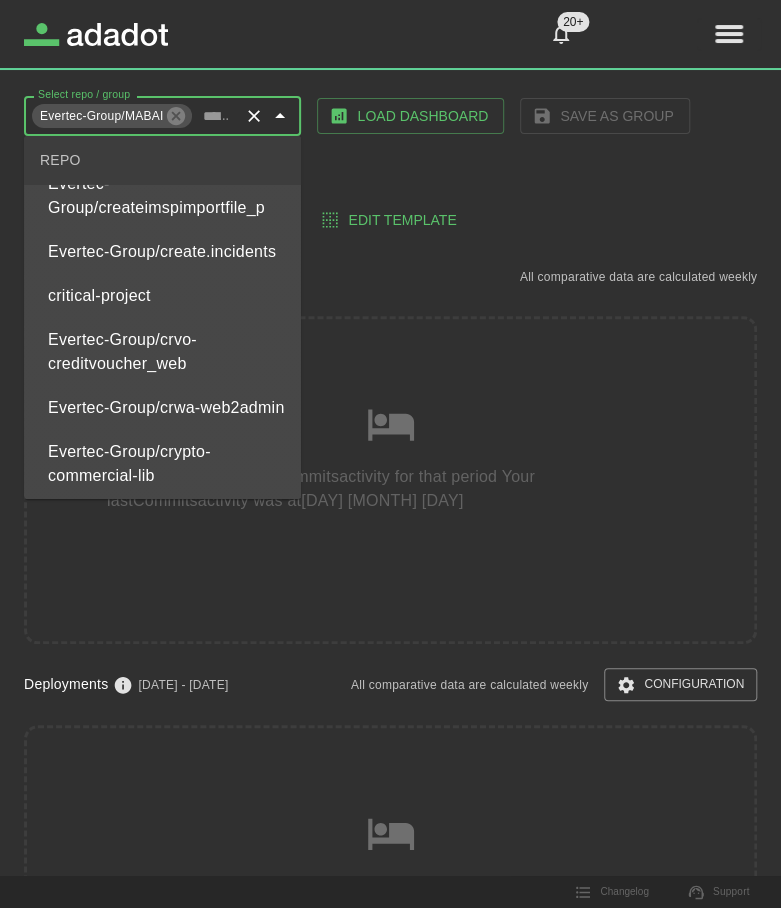 scroll, scrollTop: 30531, scrollLeft: 0, axis: vertical 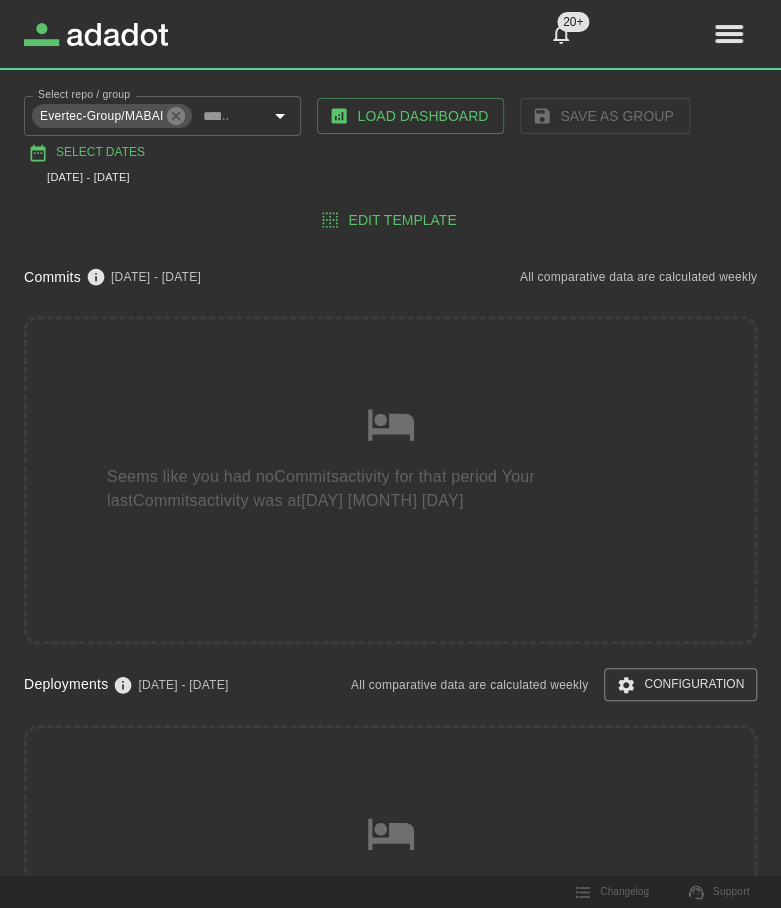 click on "Select repo / group Evertec-Group/MABAI Select repo / group Load Dashboard Save as Group Select Dates 4 Jul 2025 - 4 Aug 2025" at bounding box center [390, 141] 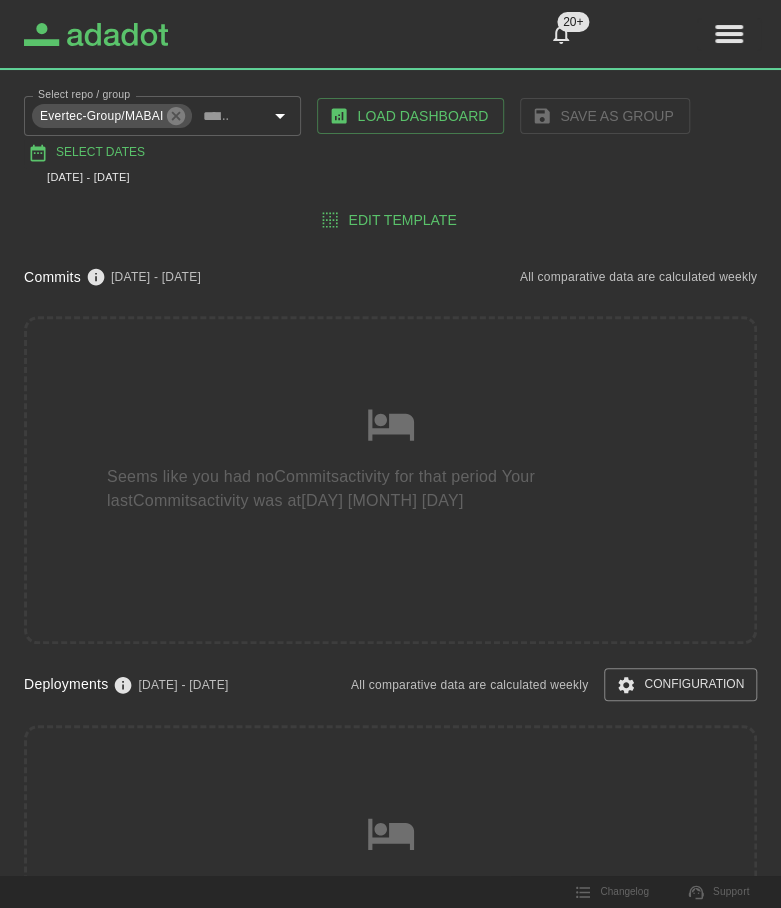 click 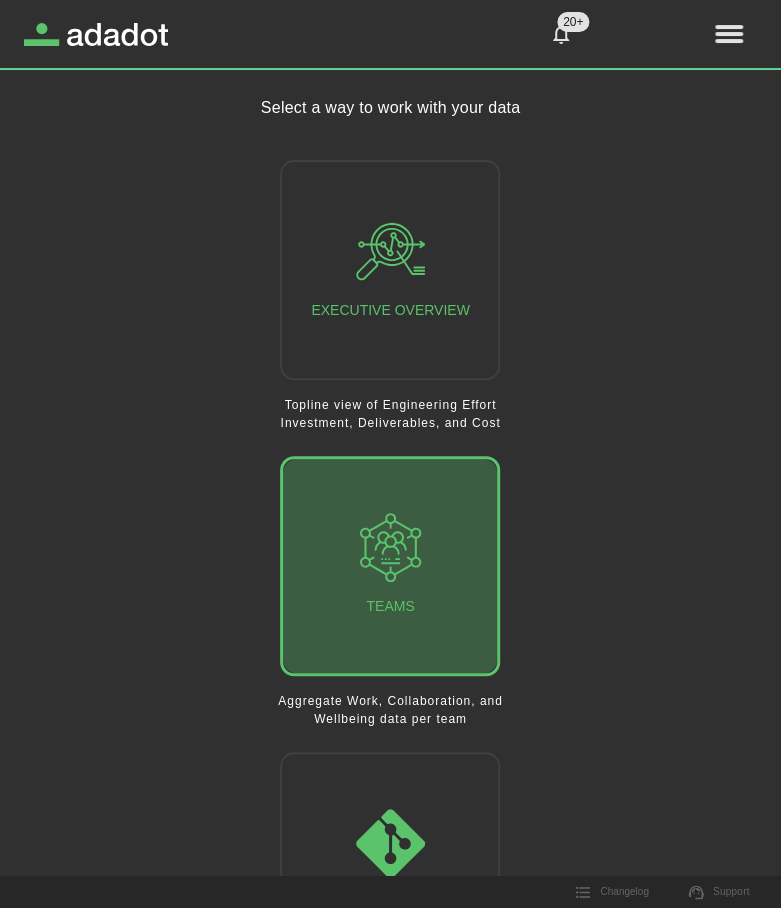 click on "Teams" at bounding box center (390, 566) 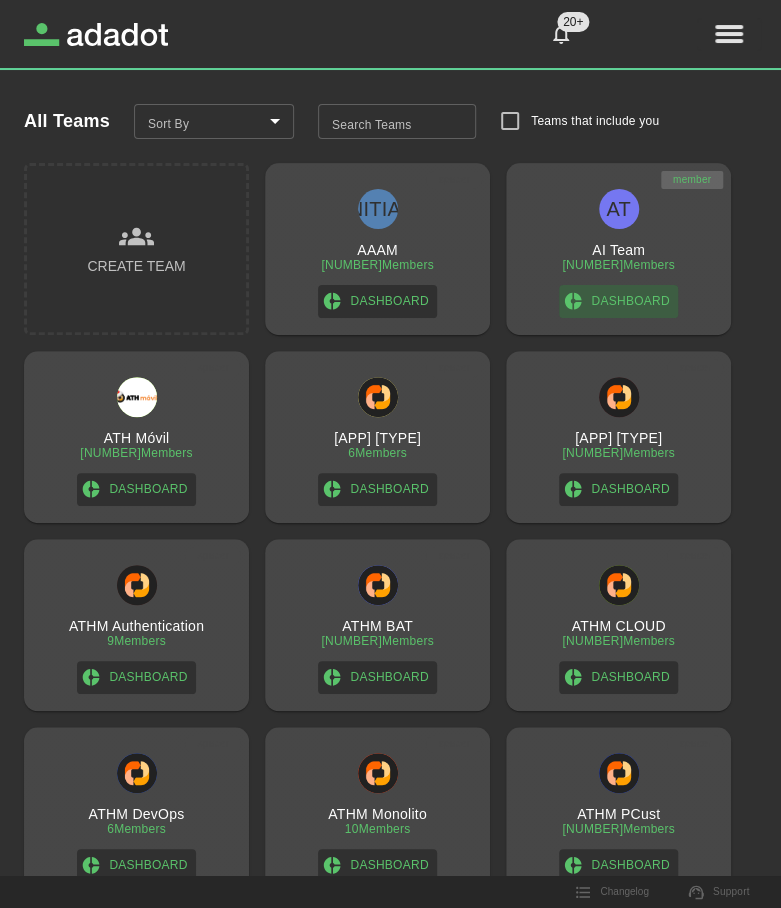 click on "Dashboard" at bounding box center [618, 301] 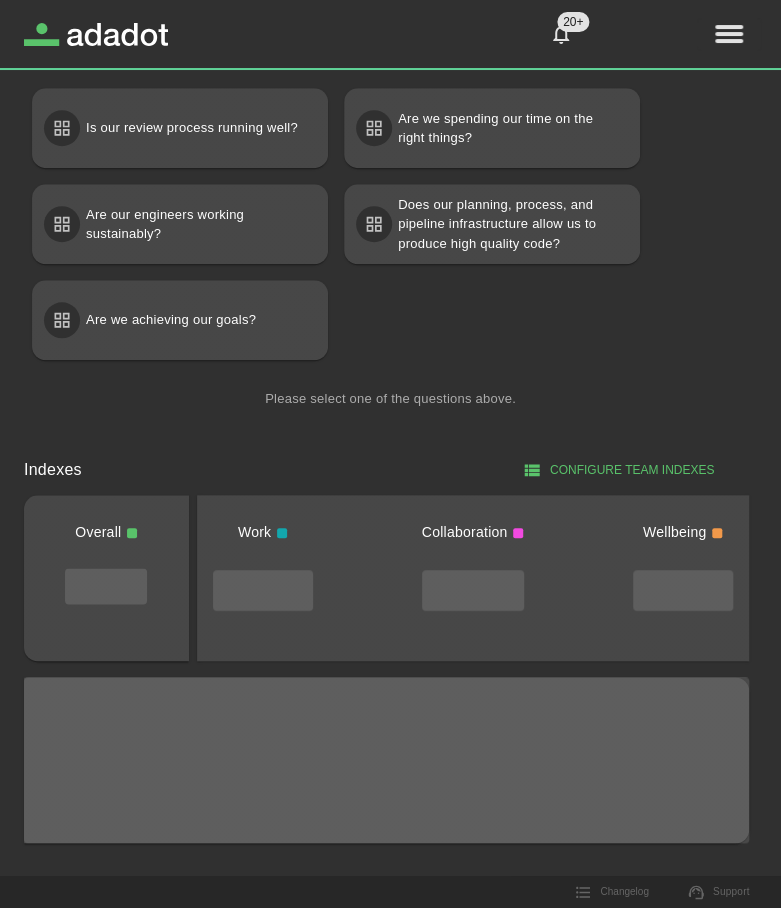 scroll, scrollTop: 332, scrollLeft: 0, axis: vertical 